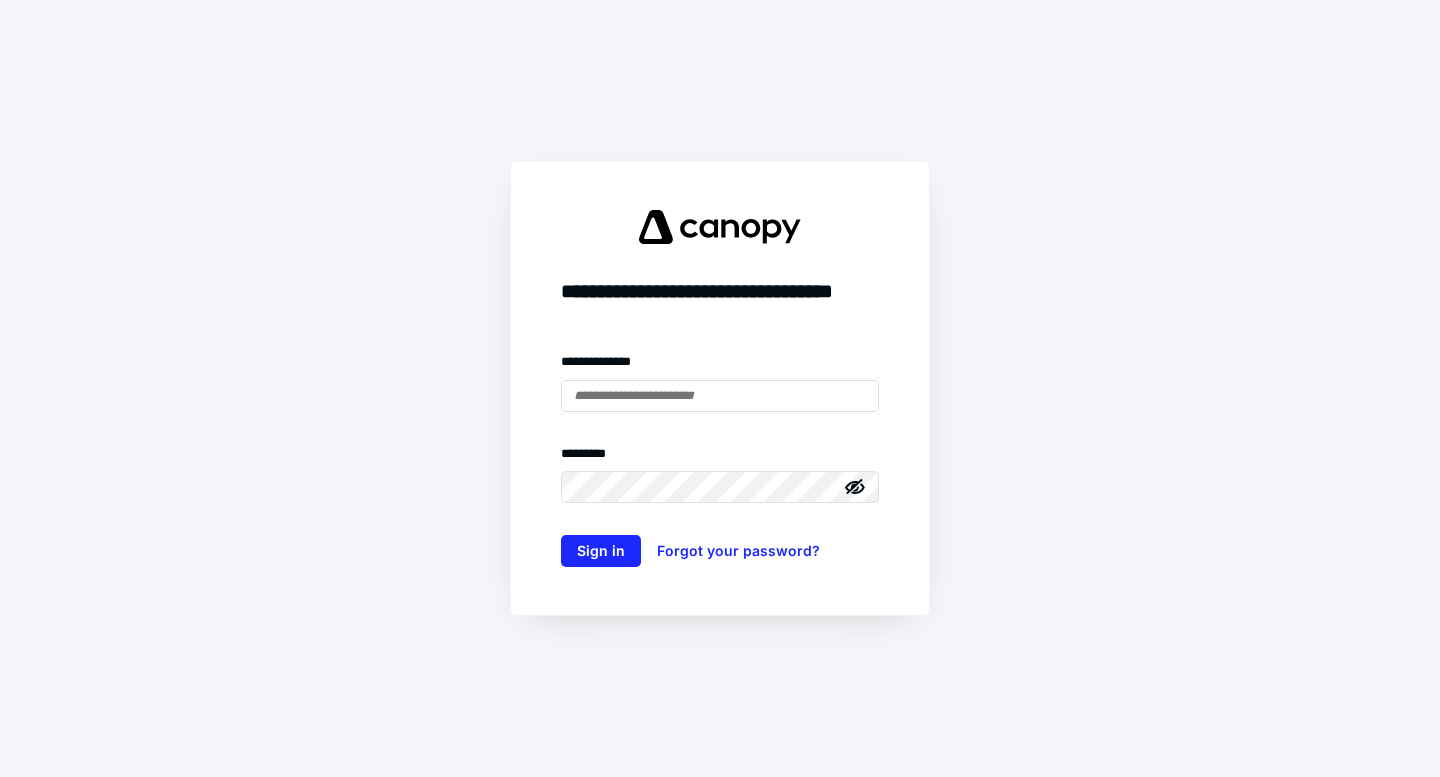 scroll, scrollTop: 0, scrollLeft: 0, axis: both 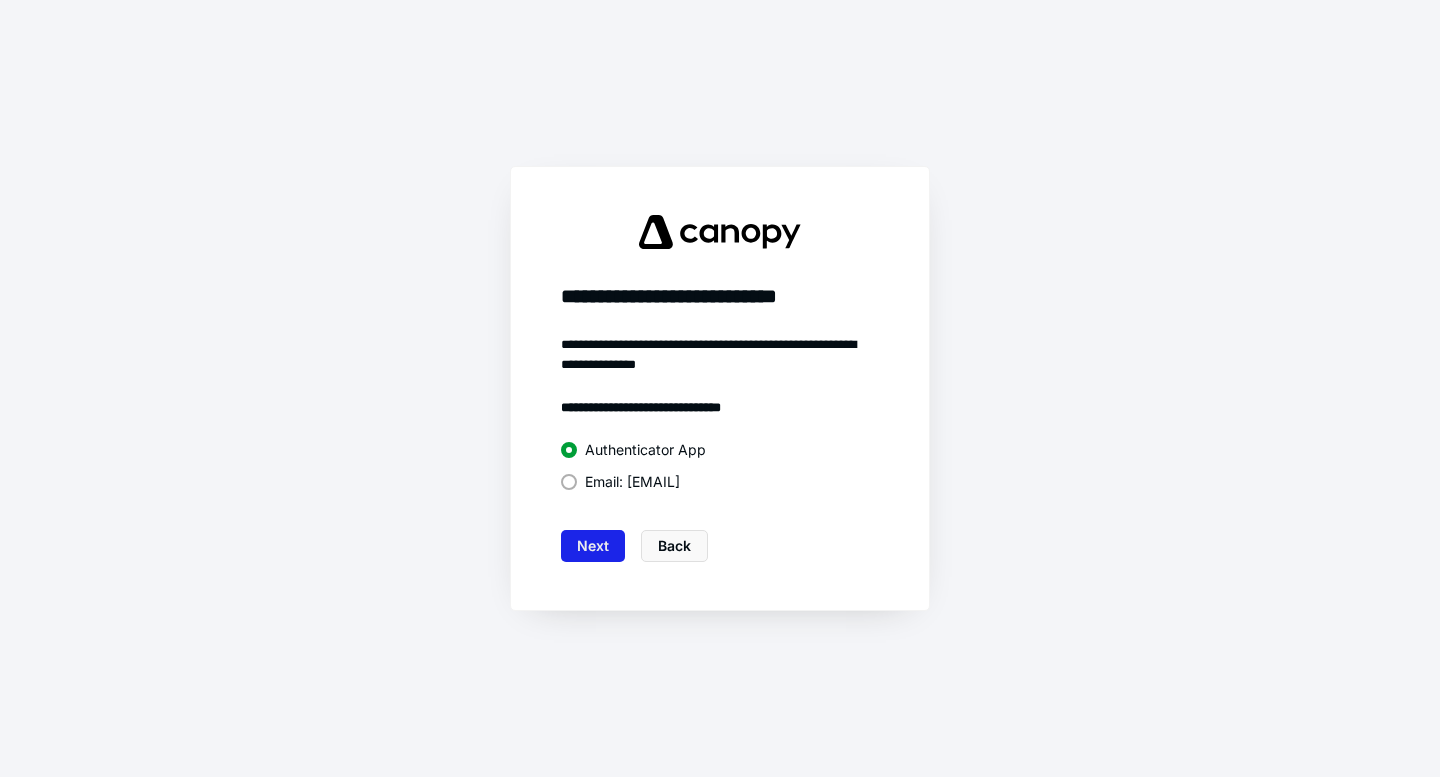 click on "Next" at bounding box center (593, 546) 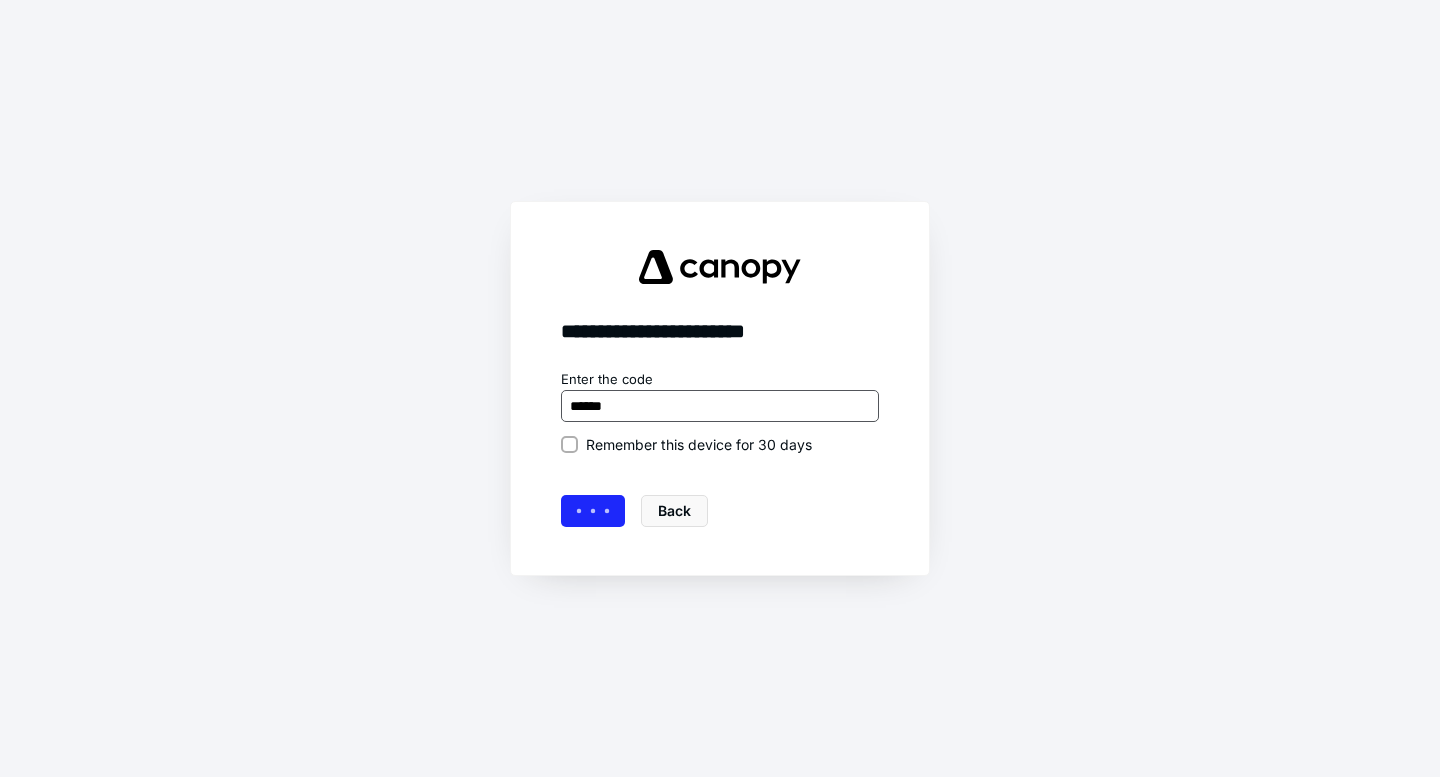 click at bounding box center [720, 406] 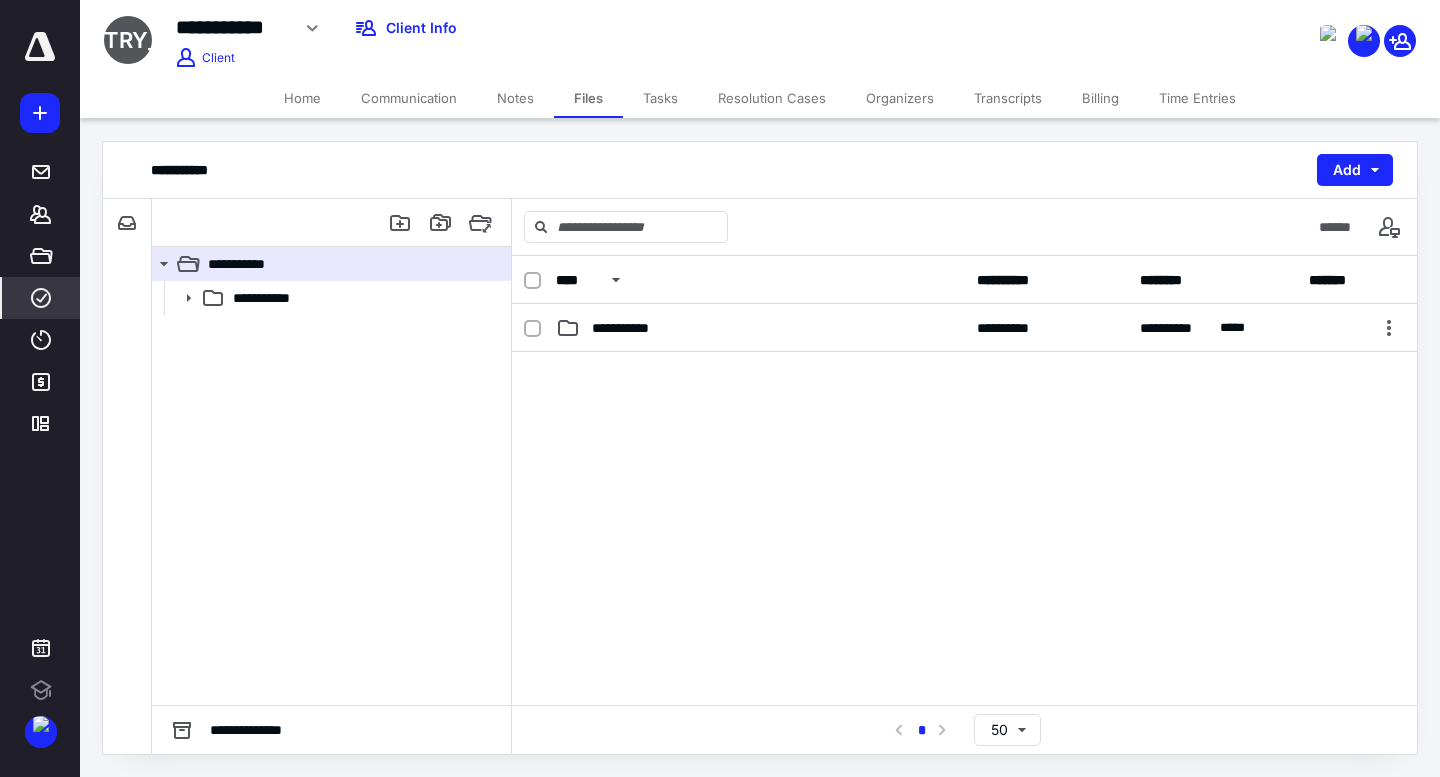 scroll, scrollTop: 0, scrollLeft: 0, axis: both 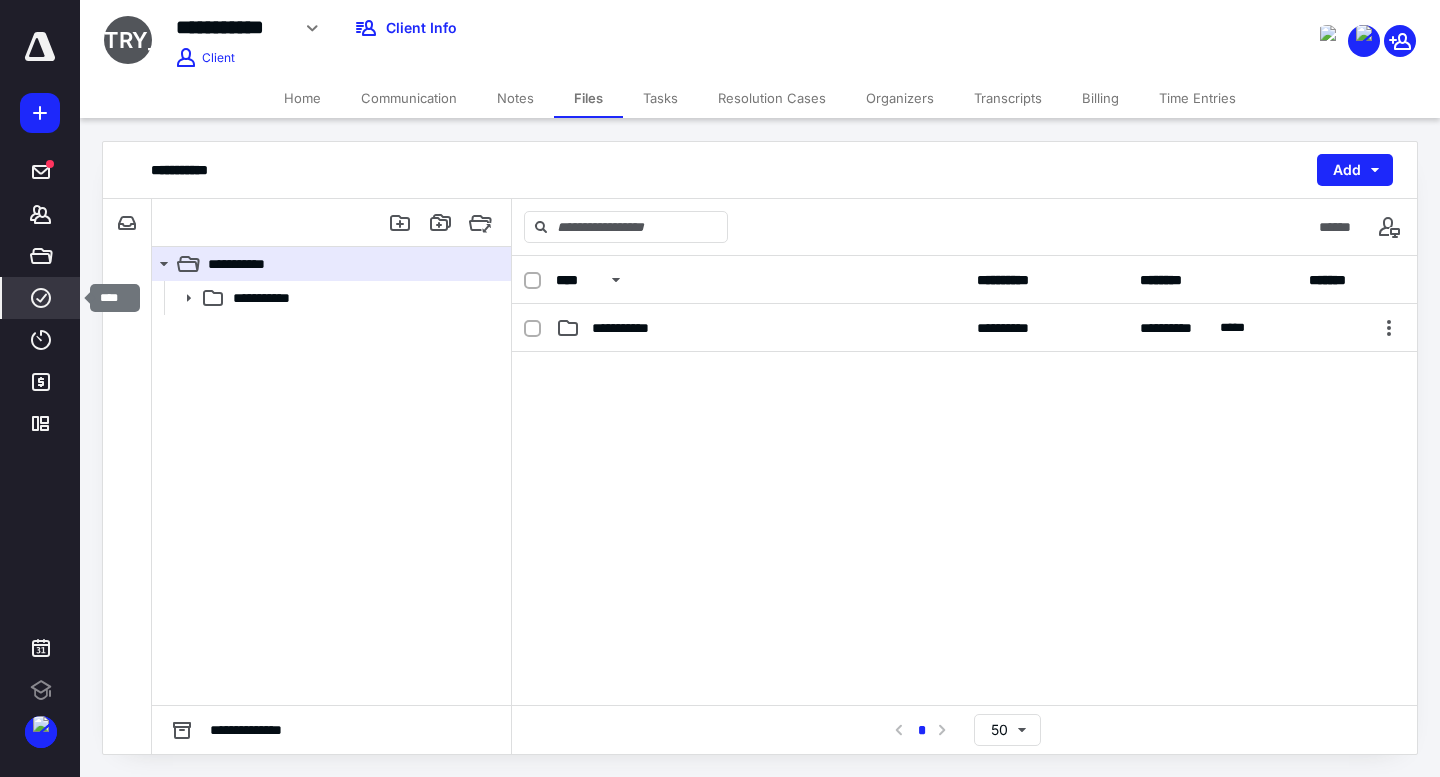 click at bounding box center [41, 298] 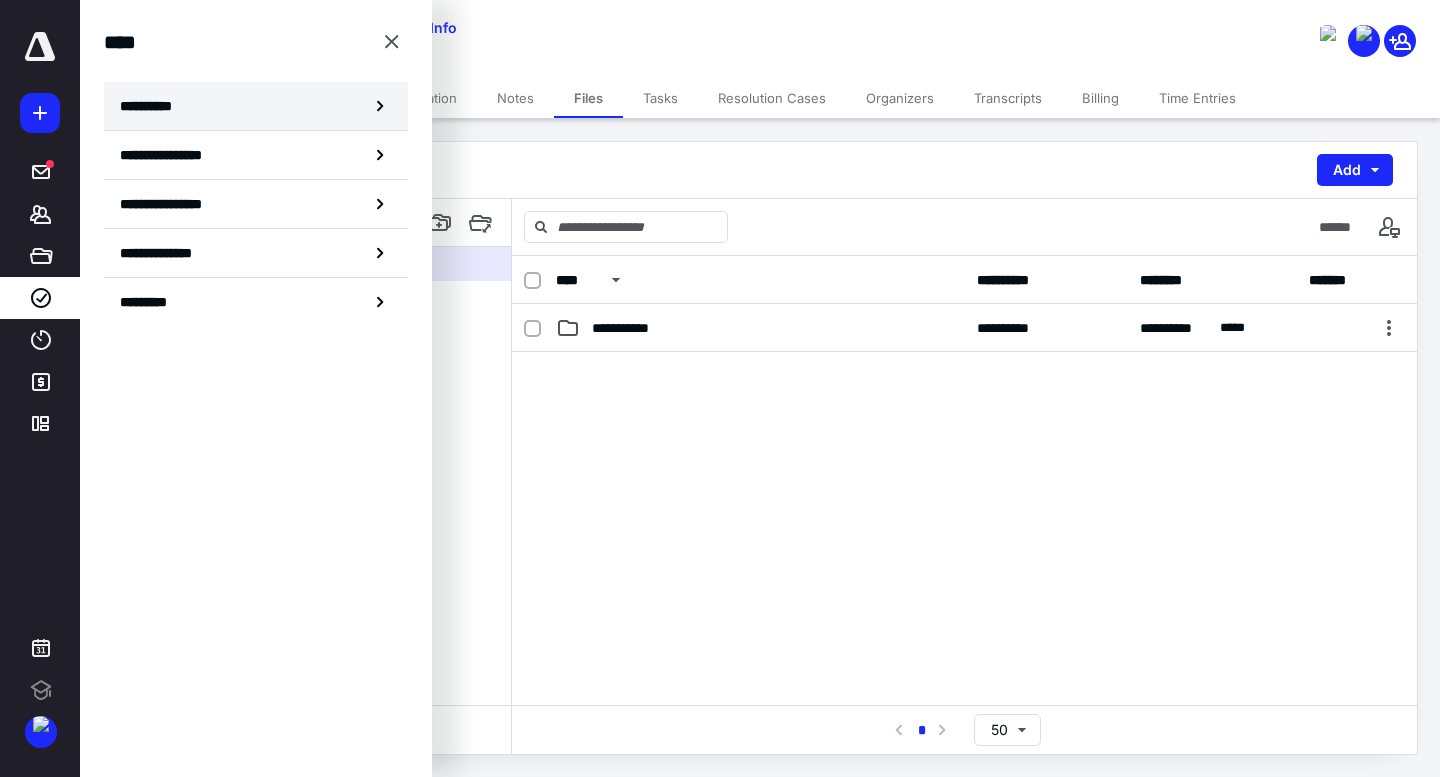 click on "**********" at bounding box center [256, 106] 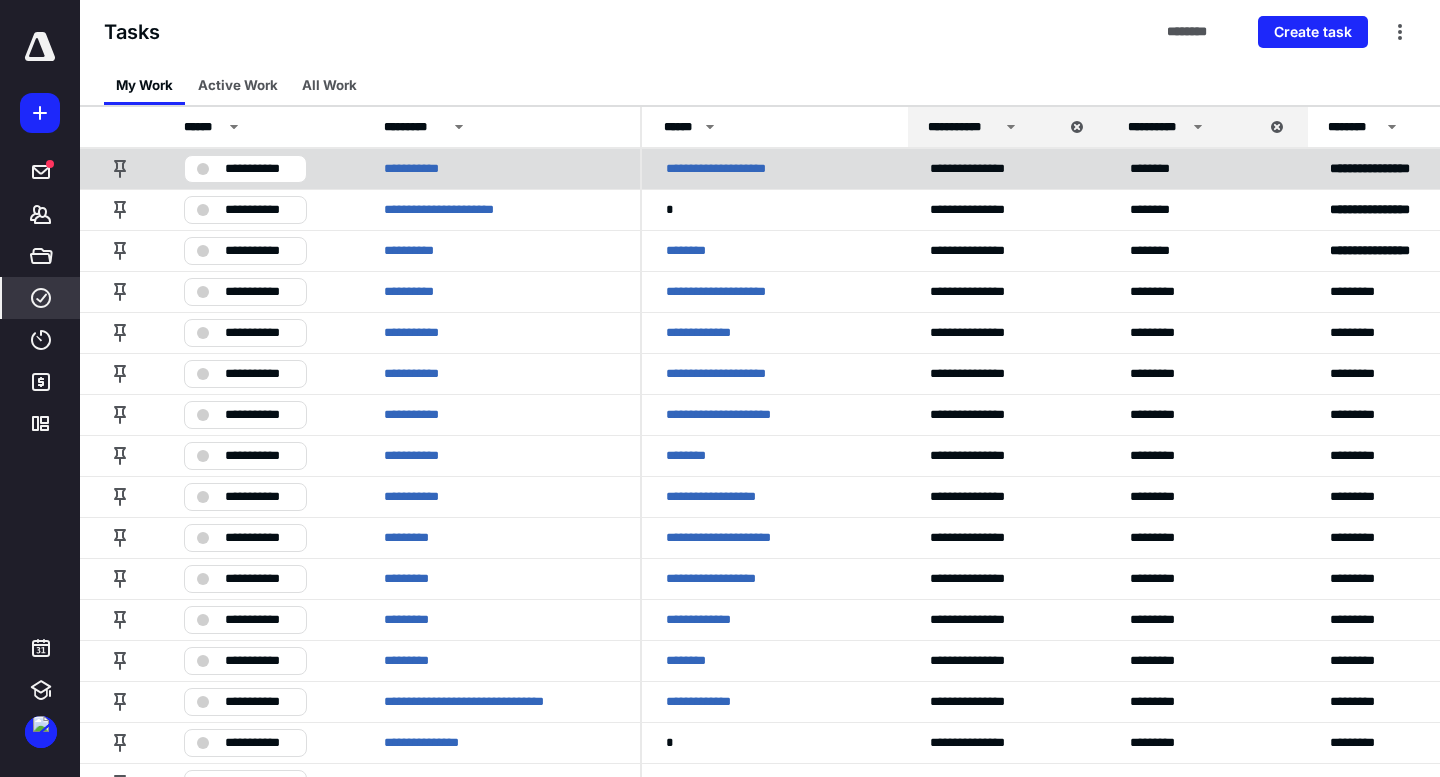 click on "*******" at bounding box center (259, 169) 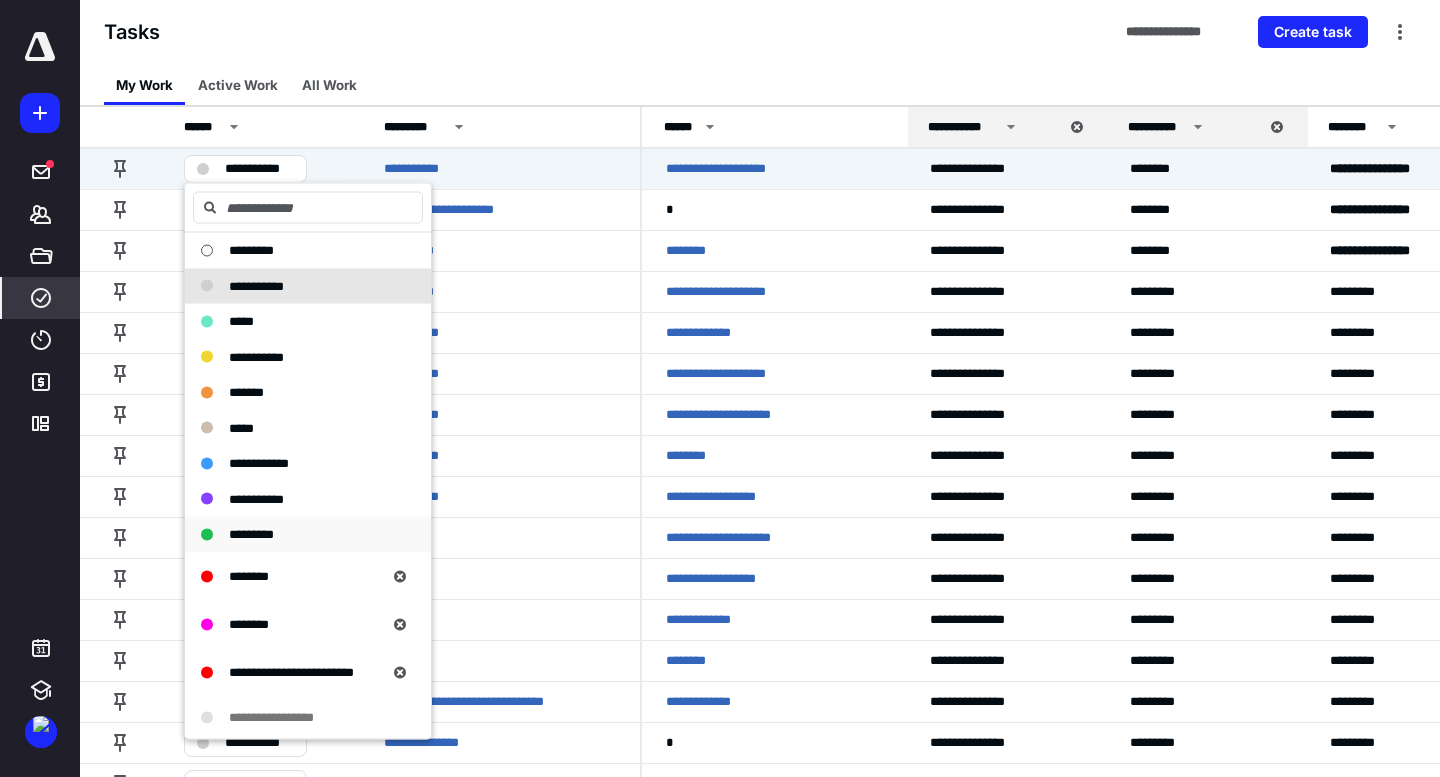 click on "*********" at bounding box center [296, 251] 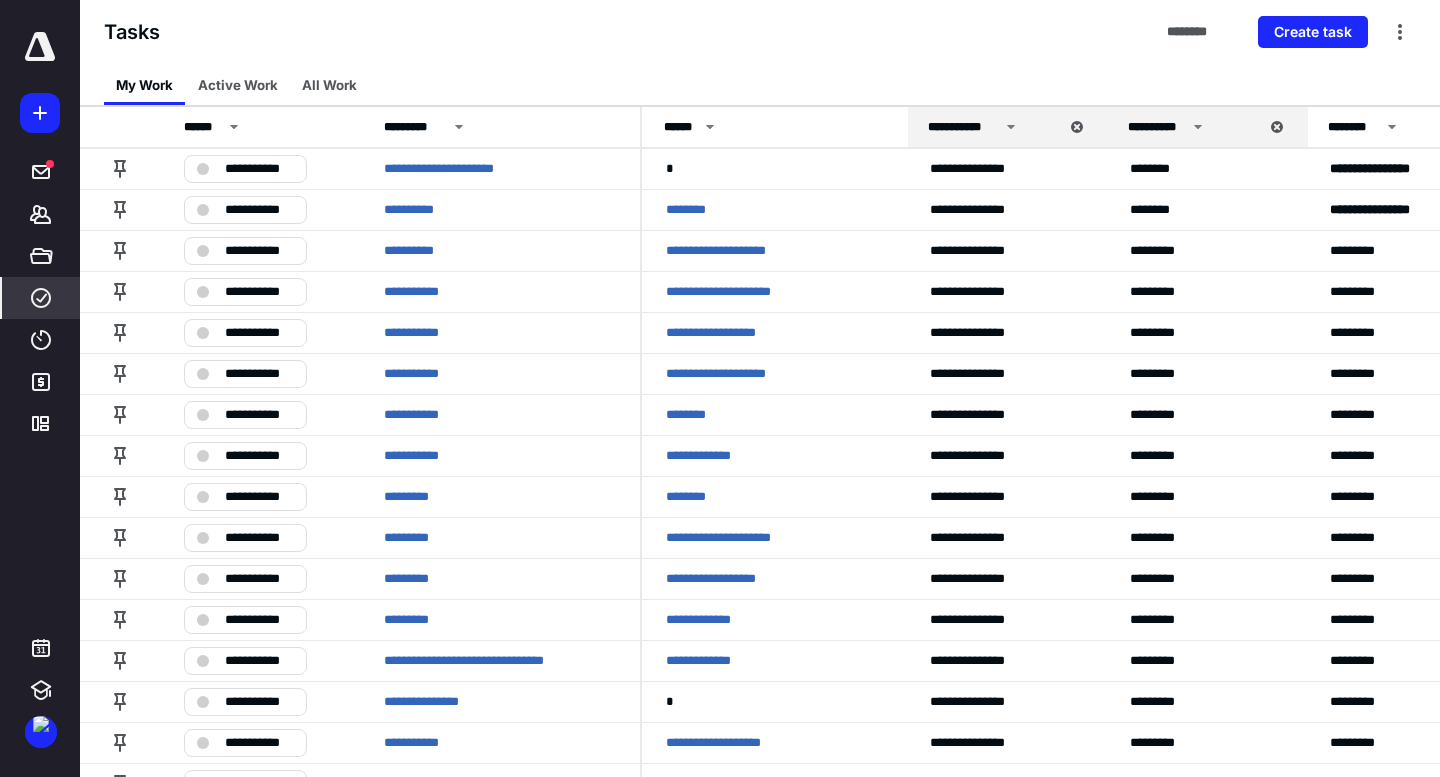 click on "My Work Active Work All Work" at bounding box center (760, 85) 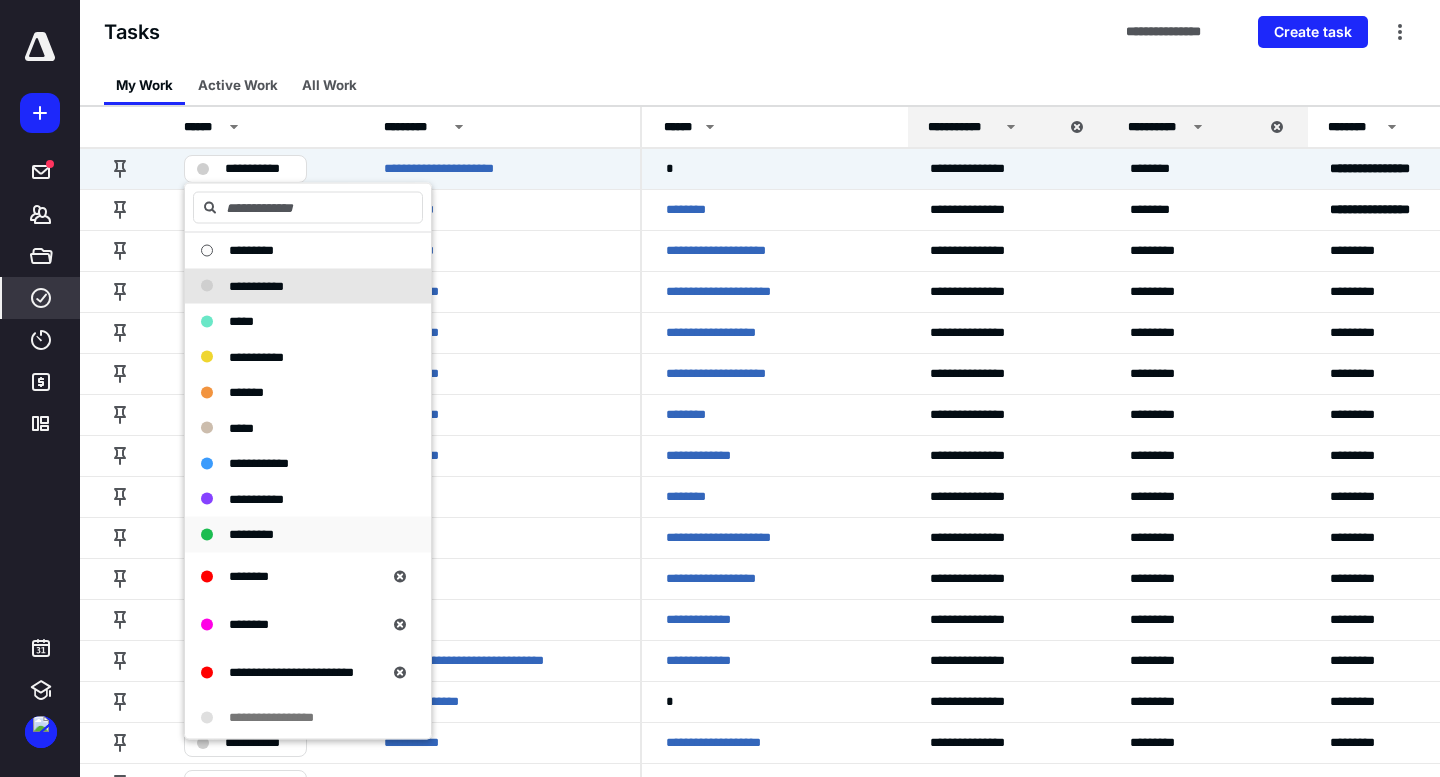 click on "*********" at bounding box center [251, 250] 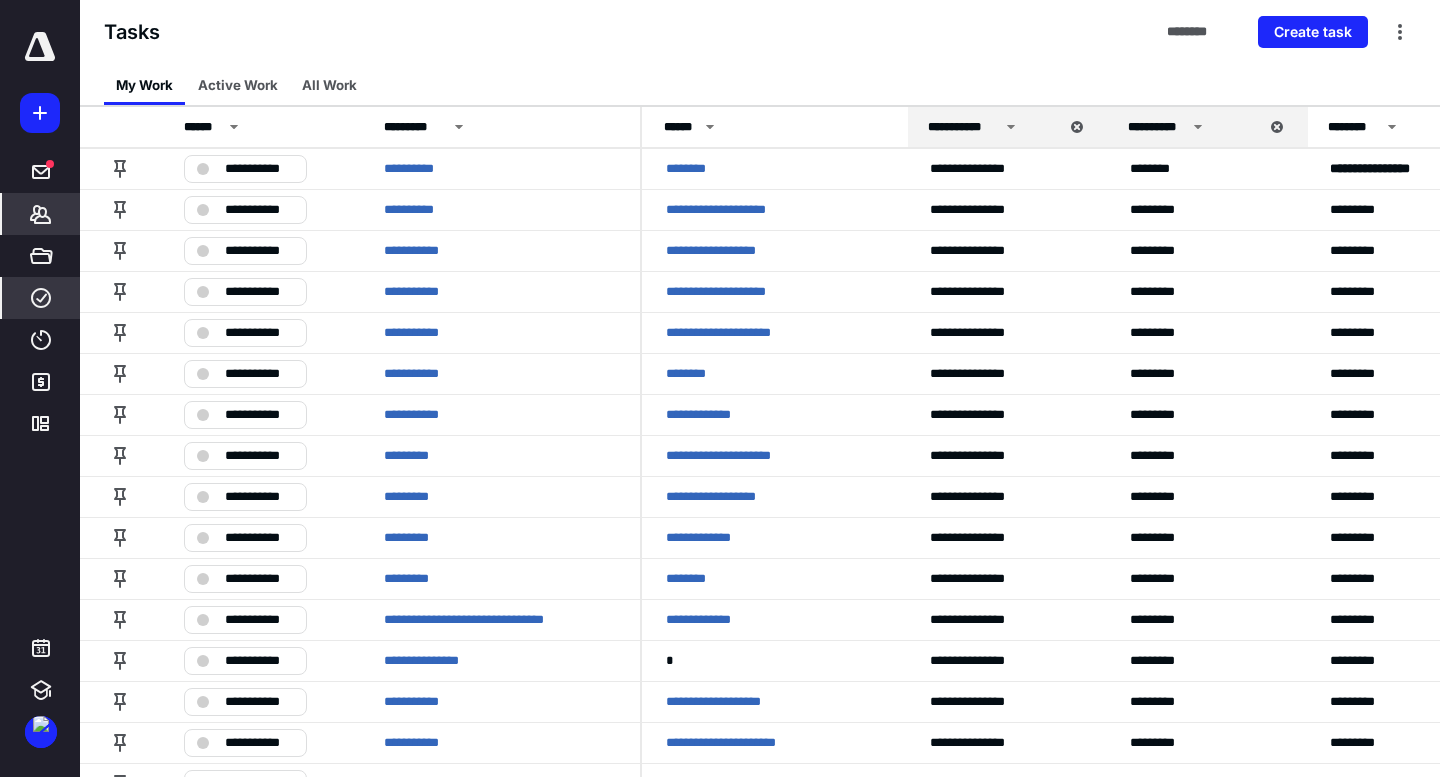 click on "*******" at bounding box center (41, 172) 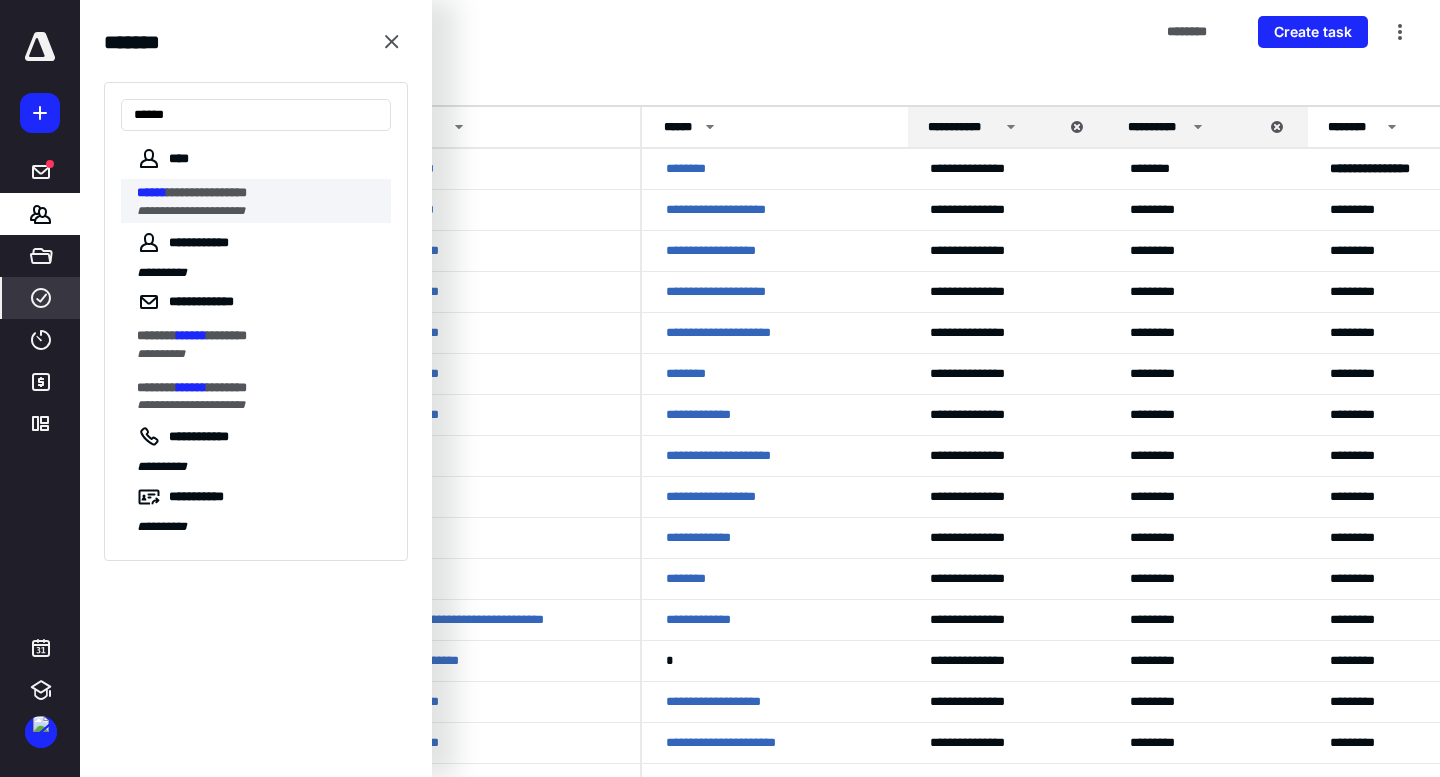 type on "******" 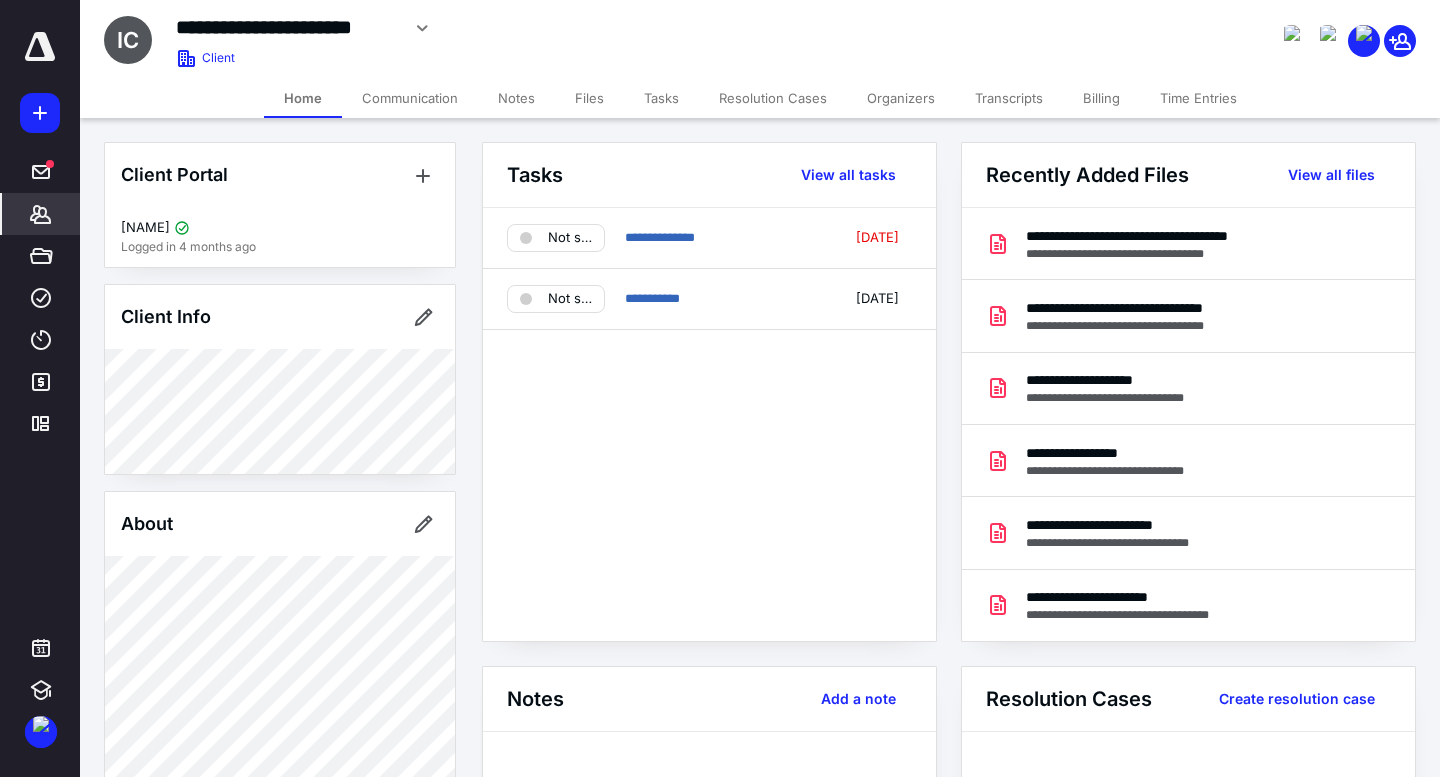 click on "Files" at bounding box center [589, 98] 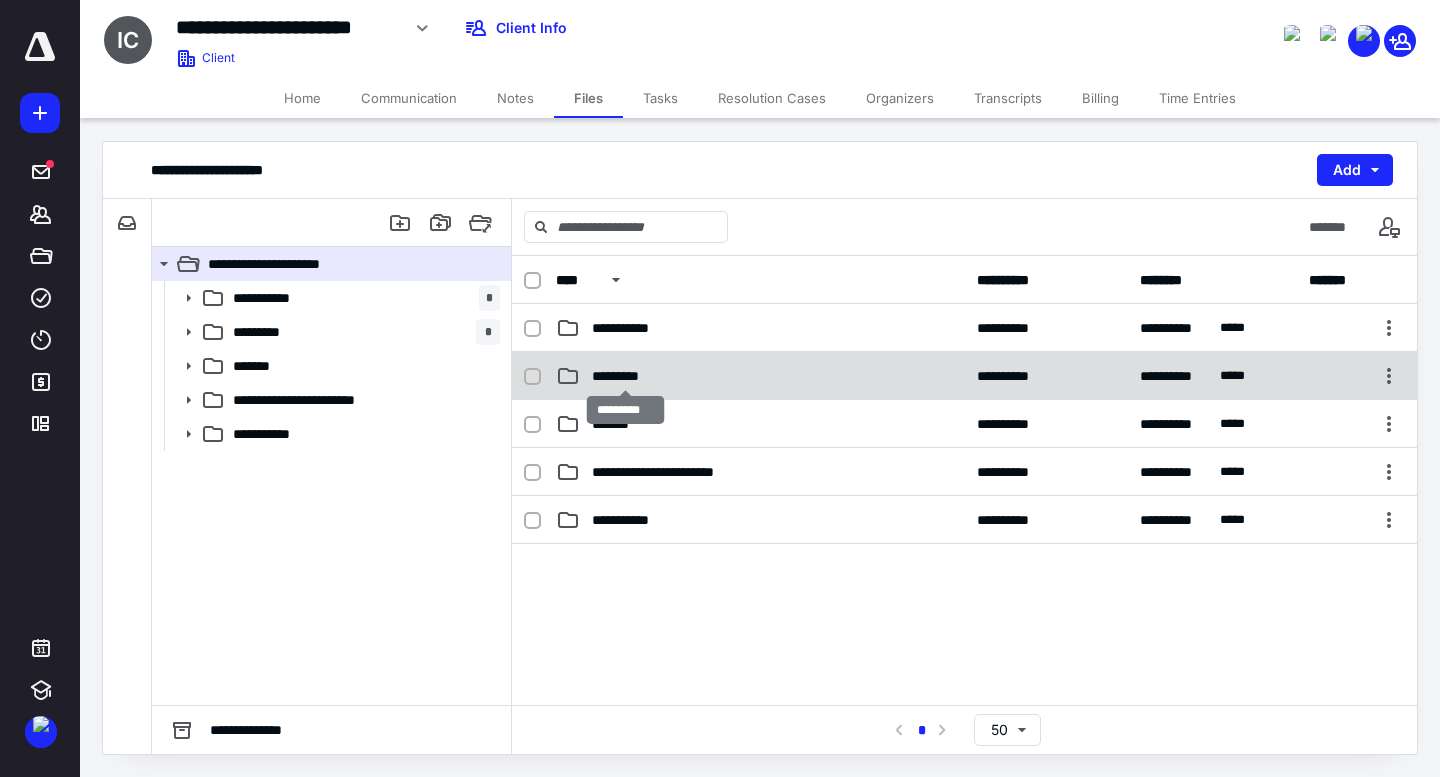 click on "*********" at bounding box center [635, 328] 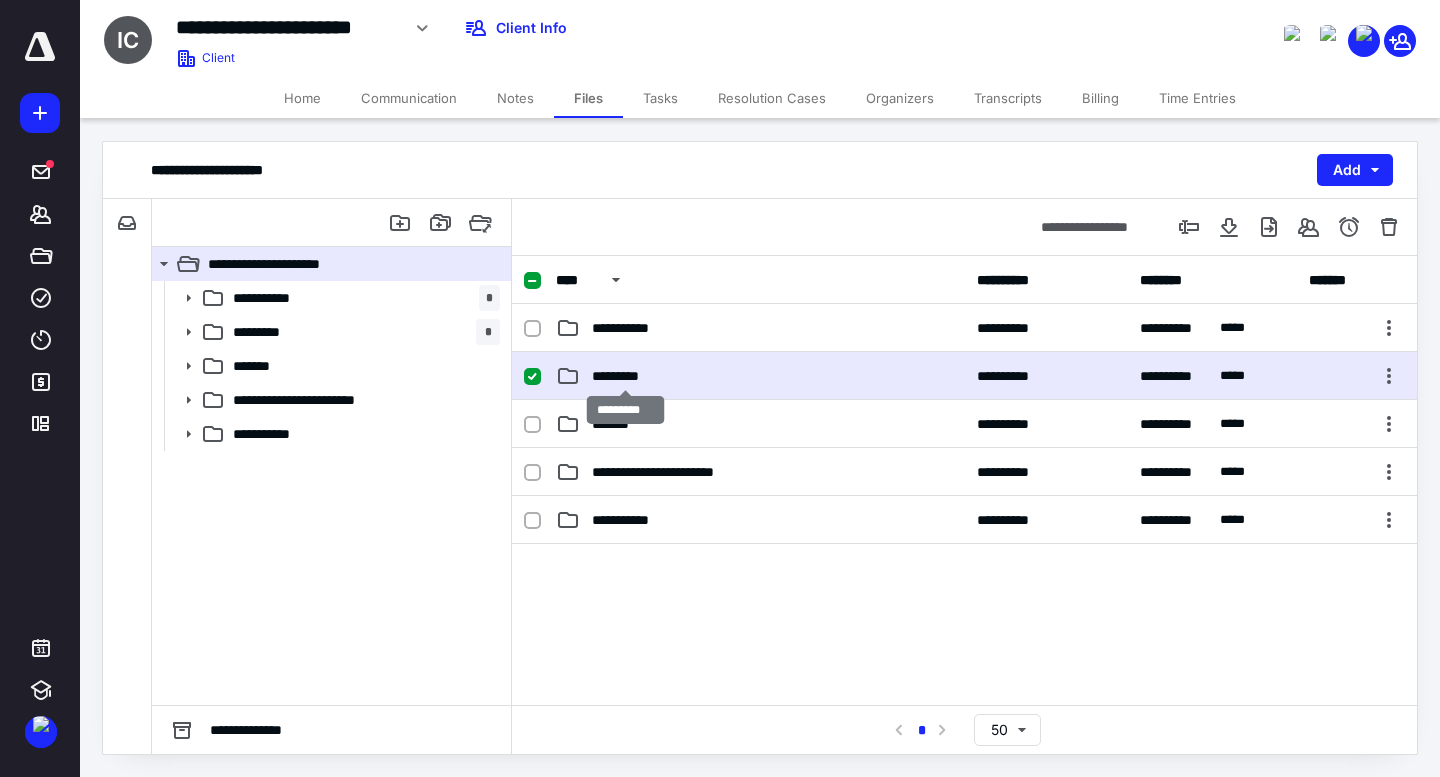 click on "*********" at bounding box center (635, 328) 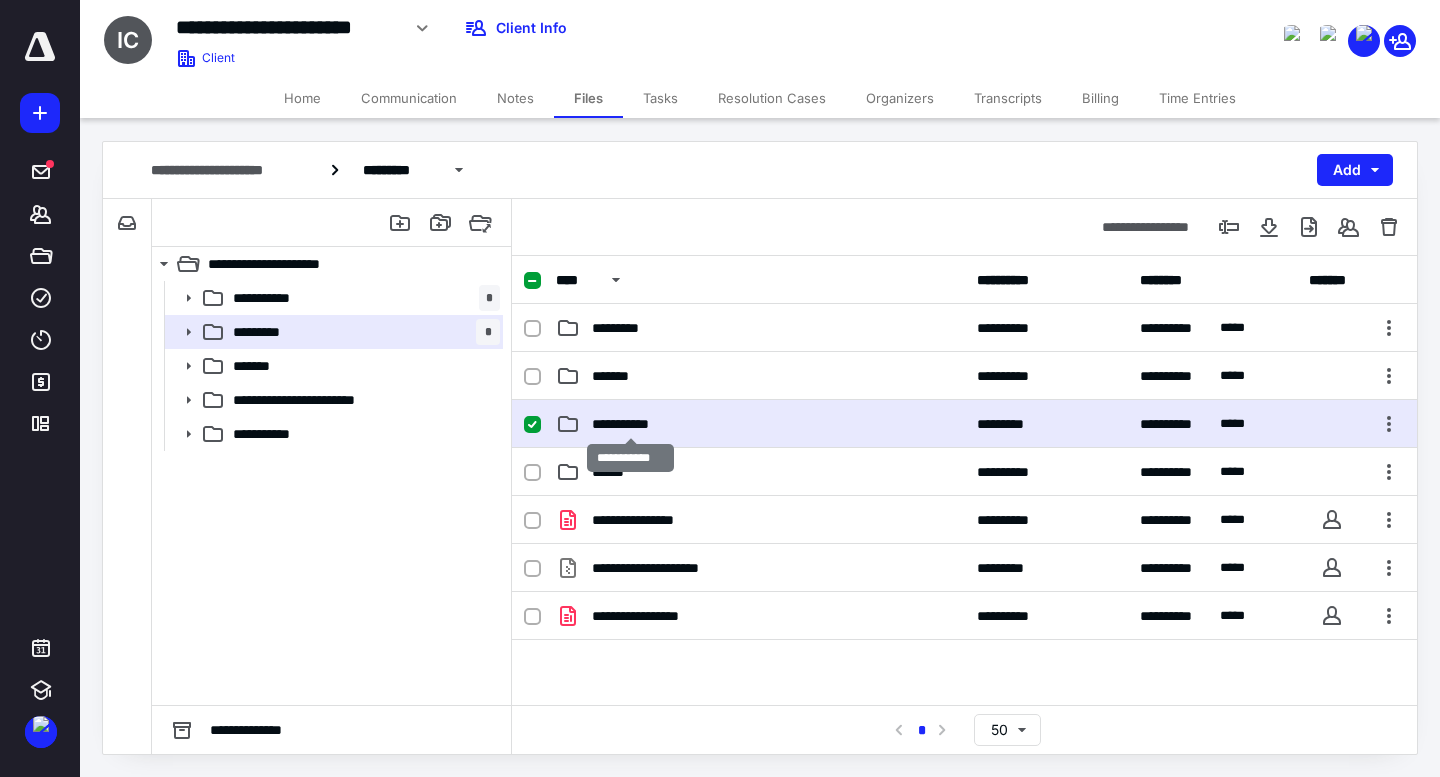 click on "*******" at bounding box center [624, 328] 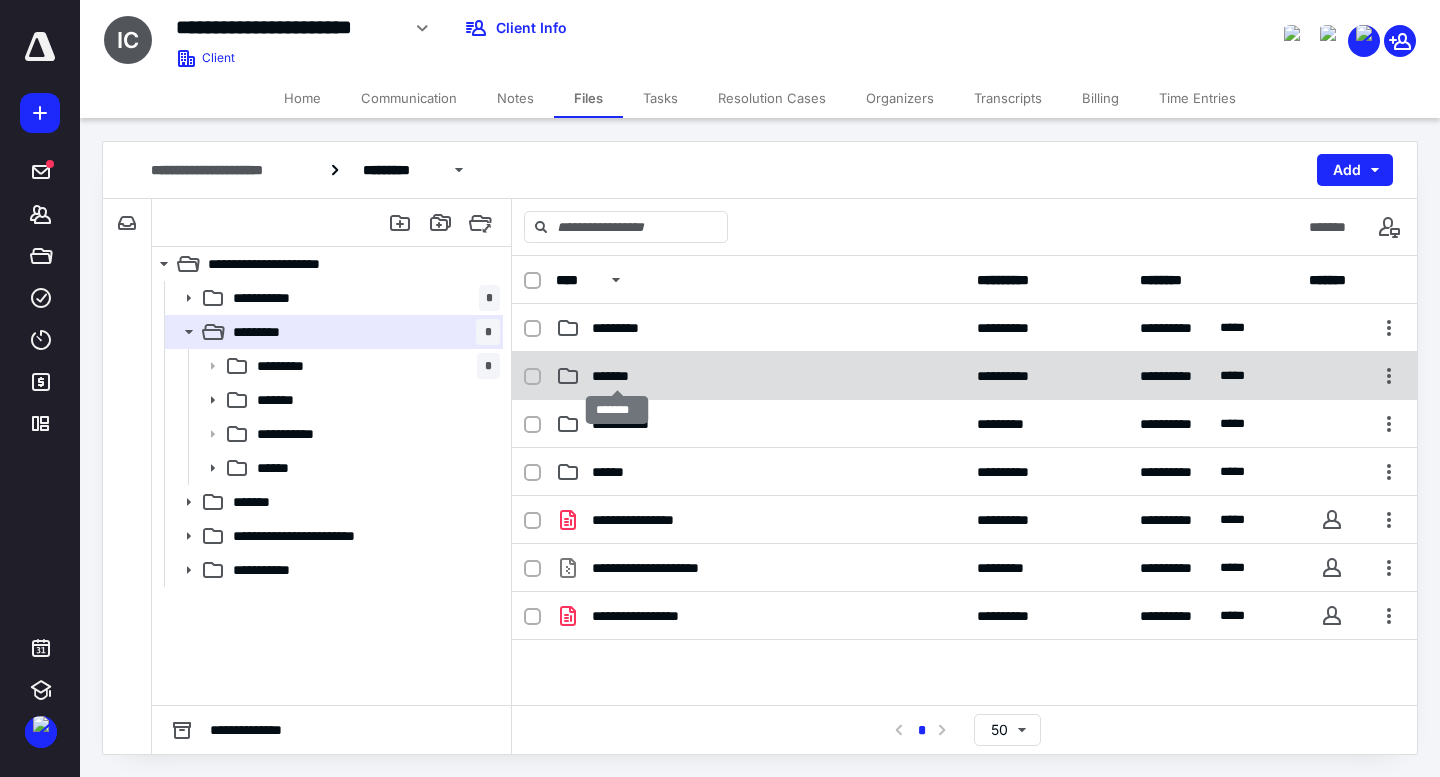 click on "*******" at bounding box center [624, 328] 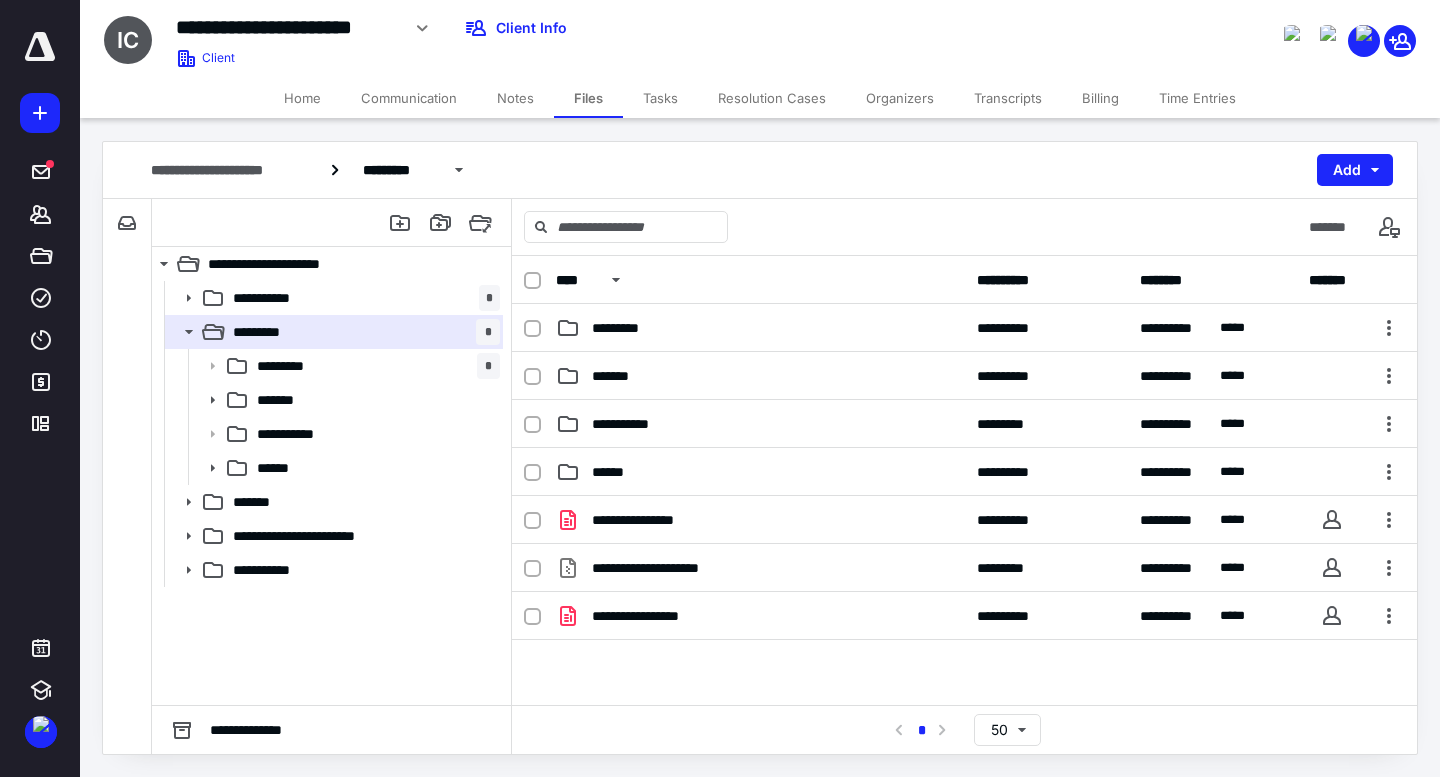 click on "**********" at bounding box center [574, 28] 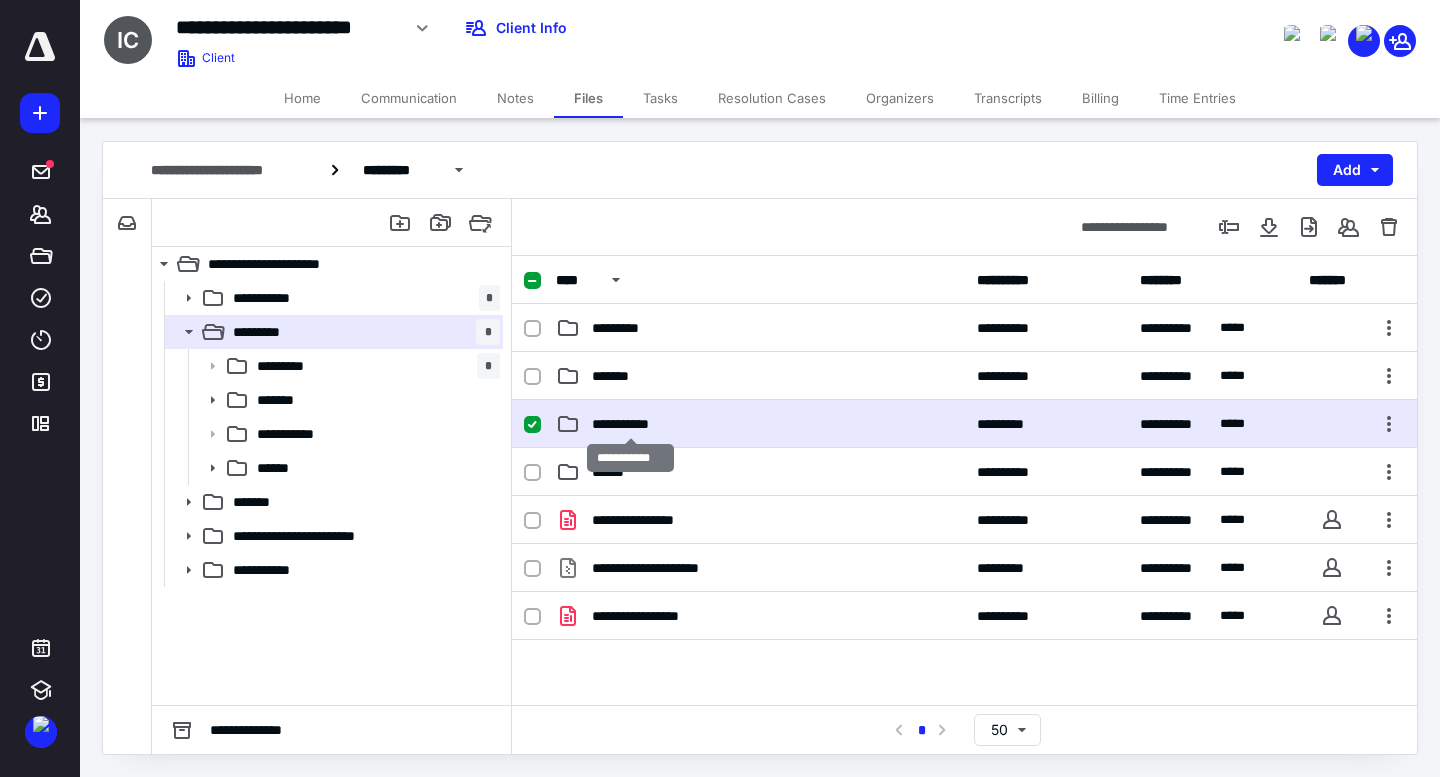 click on "*******" at bounding box center (624, 328) 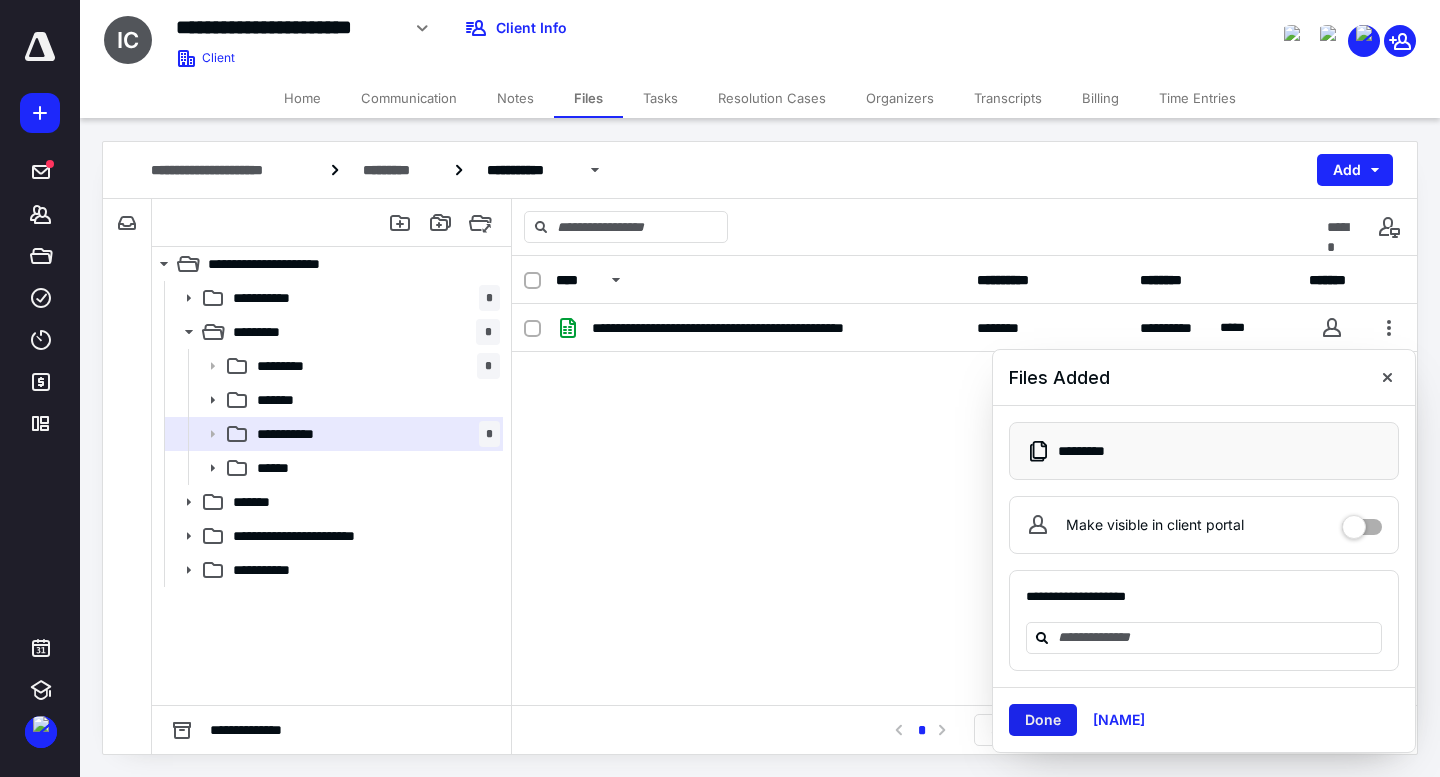 click on "Done" at bounding box center [1043, 720] 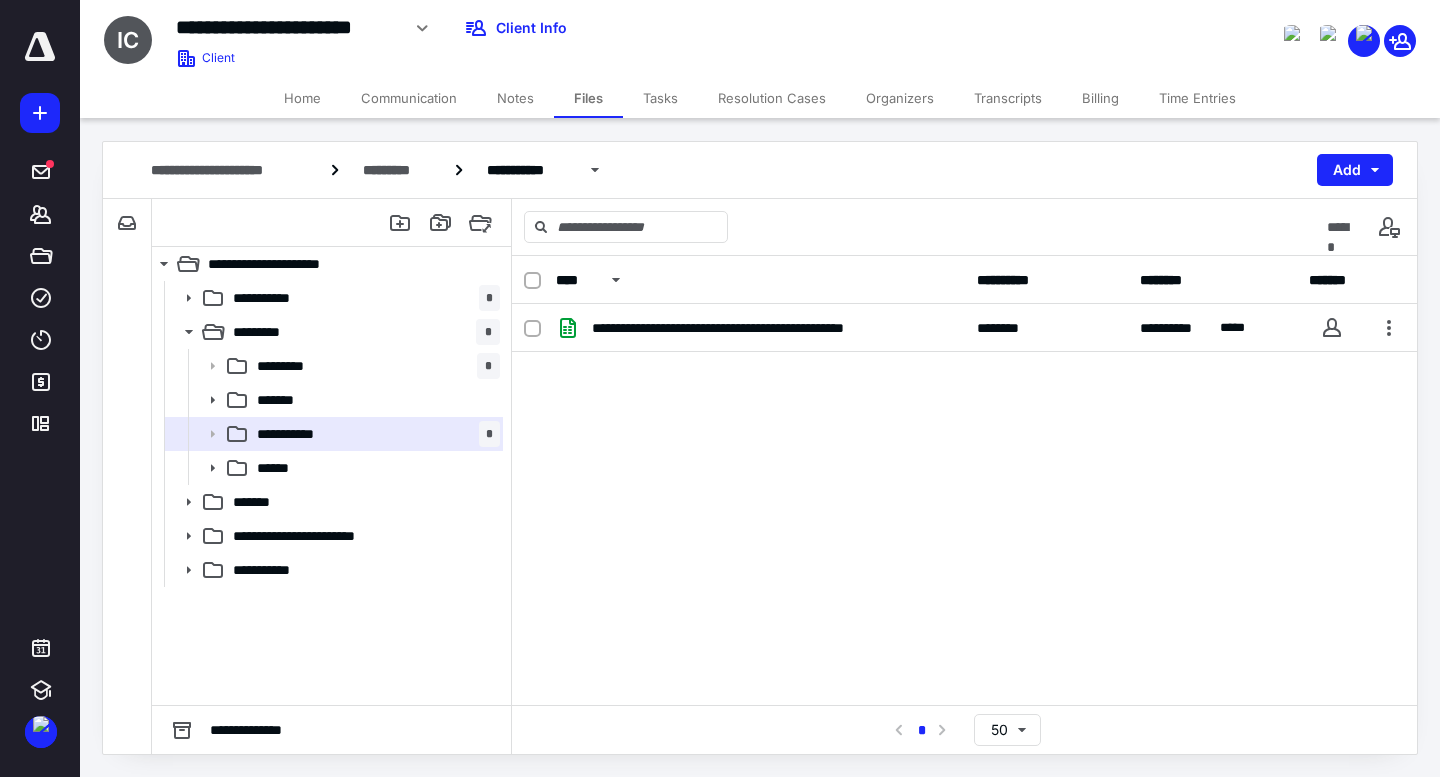 click on "**********" at bounding box center [964, 454] 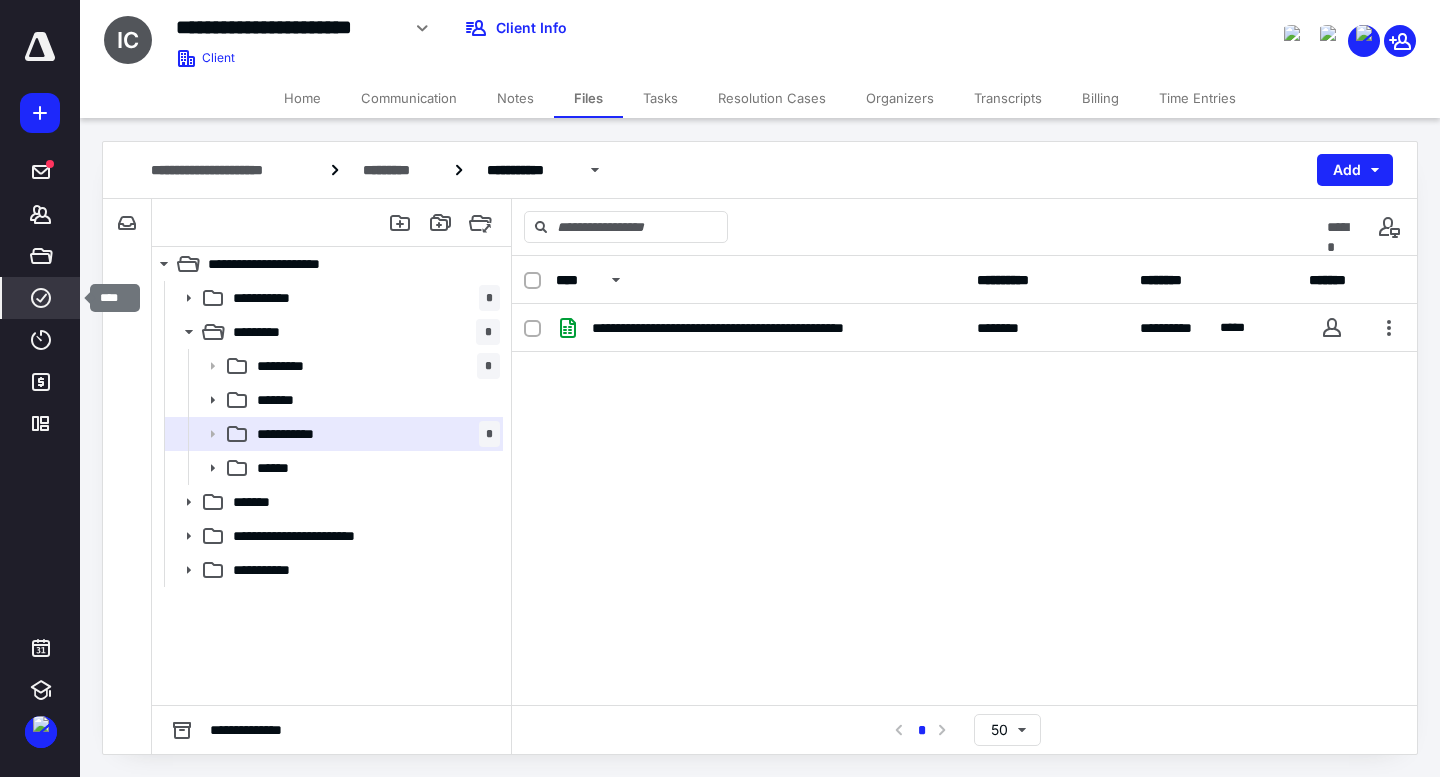 click at bounding box center (41, 298) 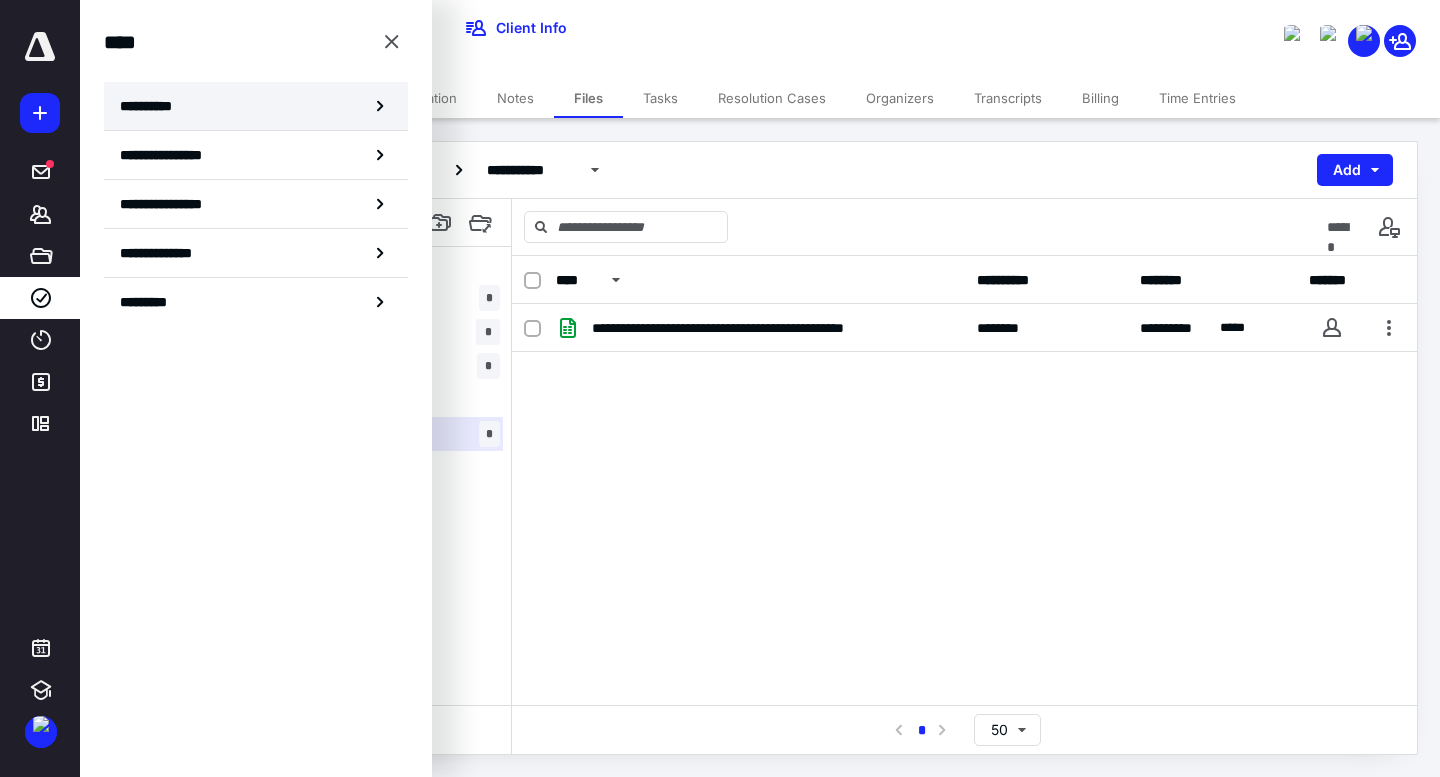 click on "**********" at bounding box center (153, 106) 